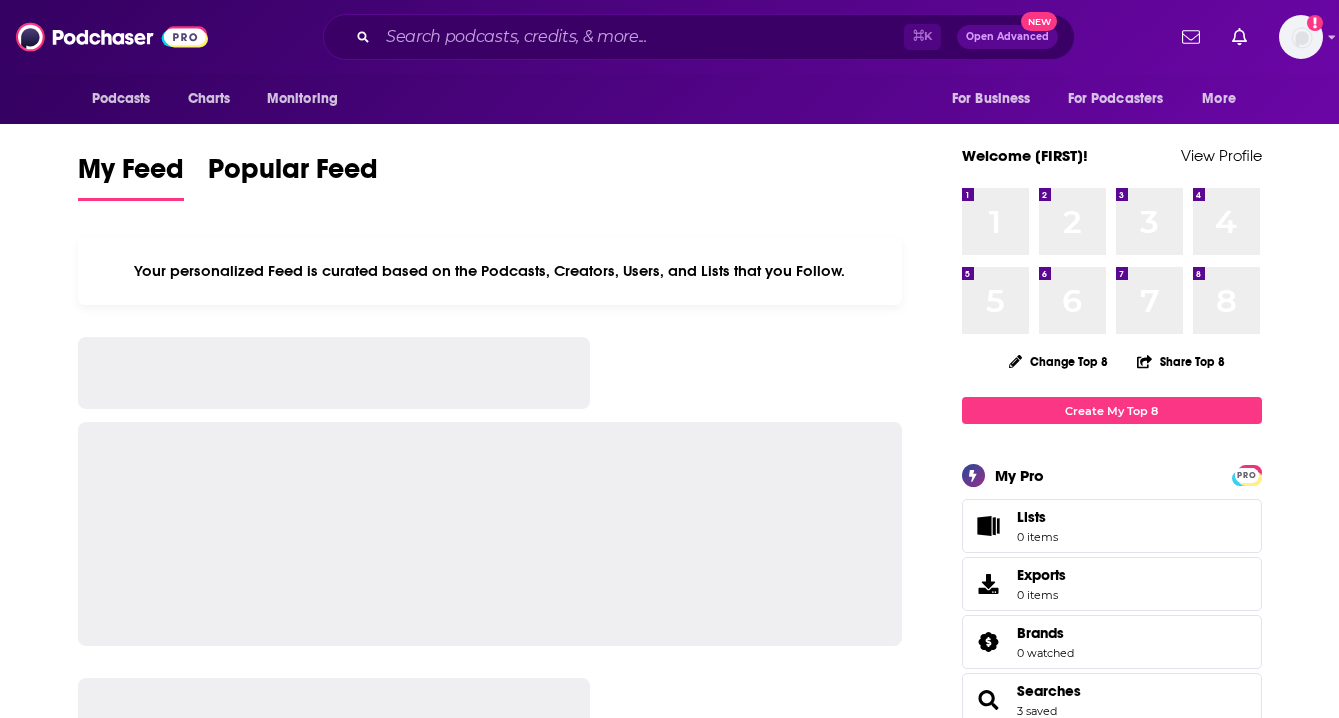 scroll, scrollTop: 0, scrollLeft: 0, axis: both 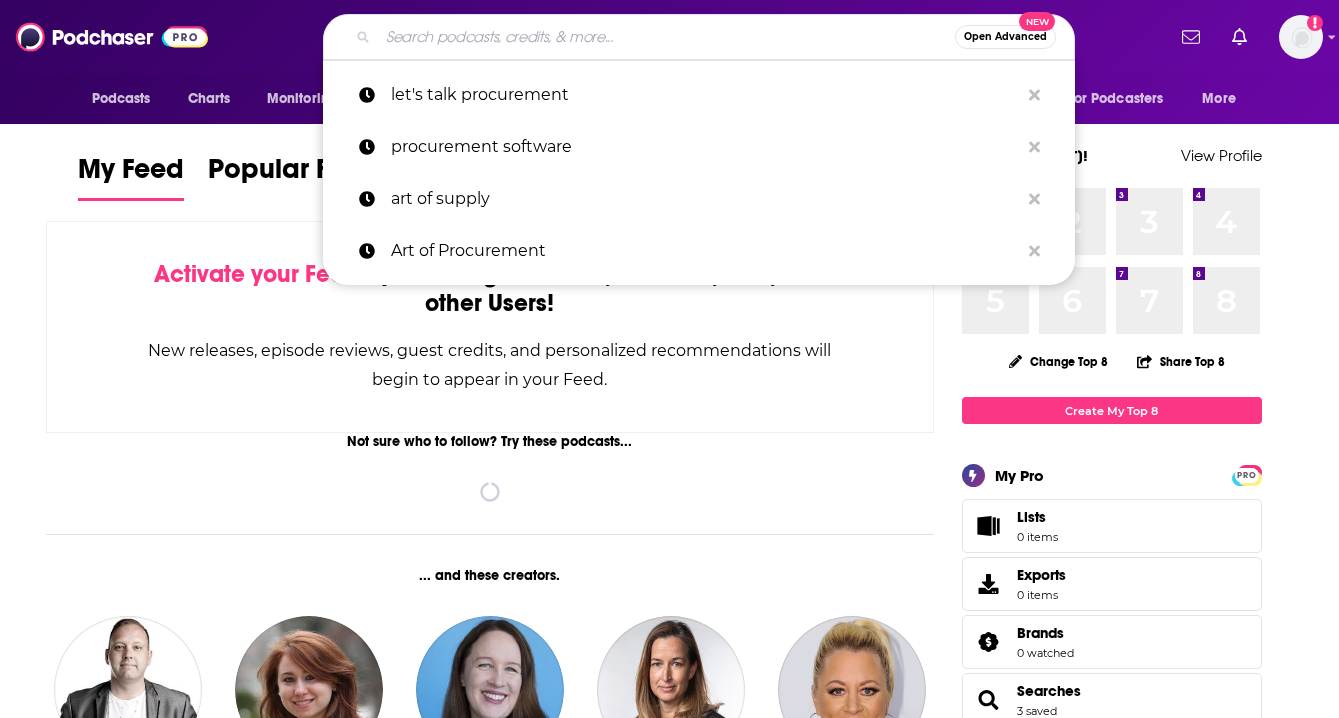 click at bounding box center (666, 37) 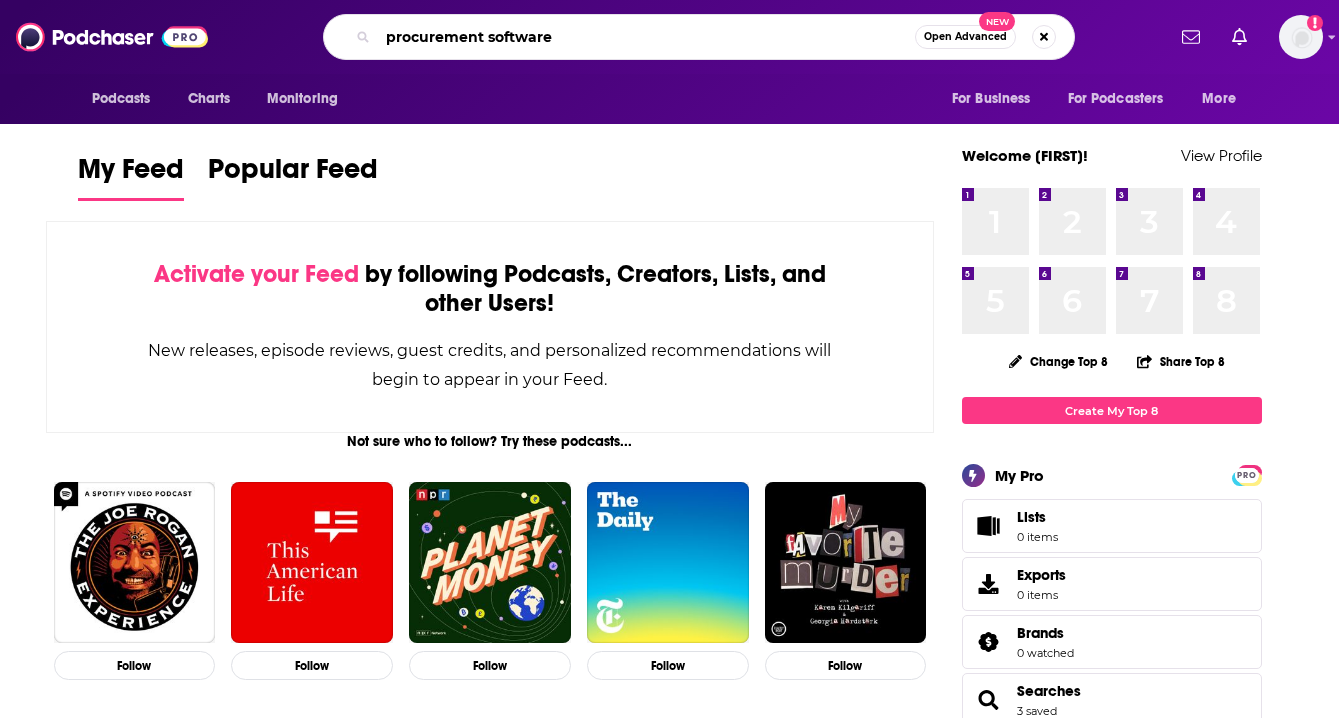 type on "procurement software" 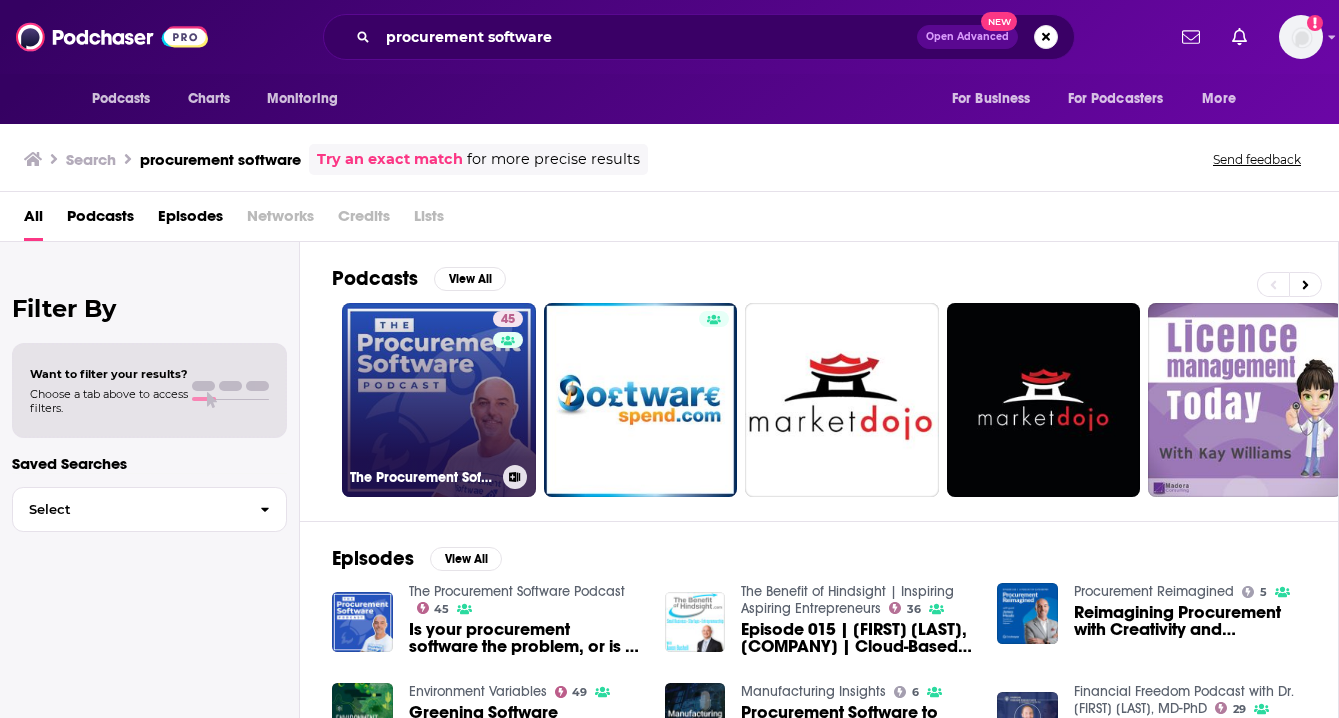 click on "45 The Procurement Software Podcast" at bounding box center (439, 400) 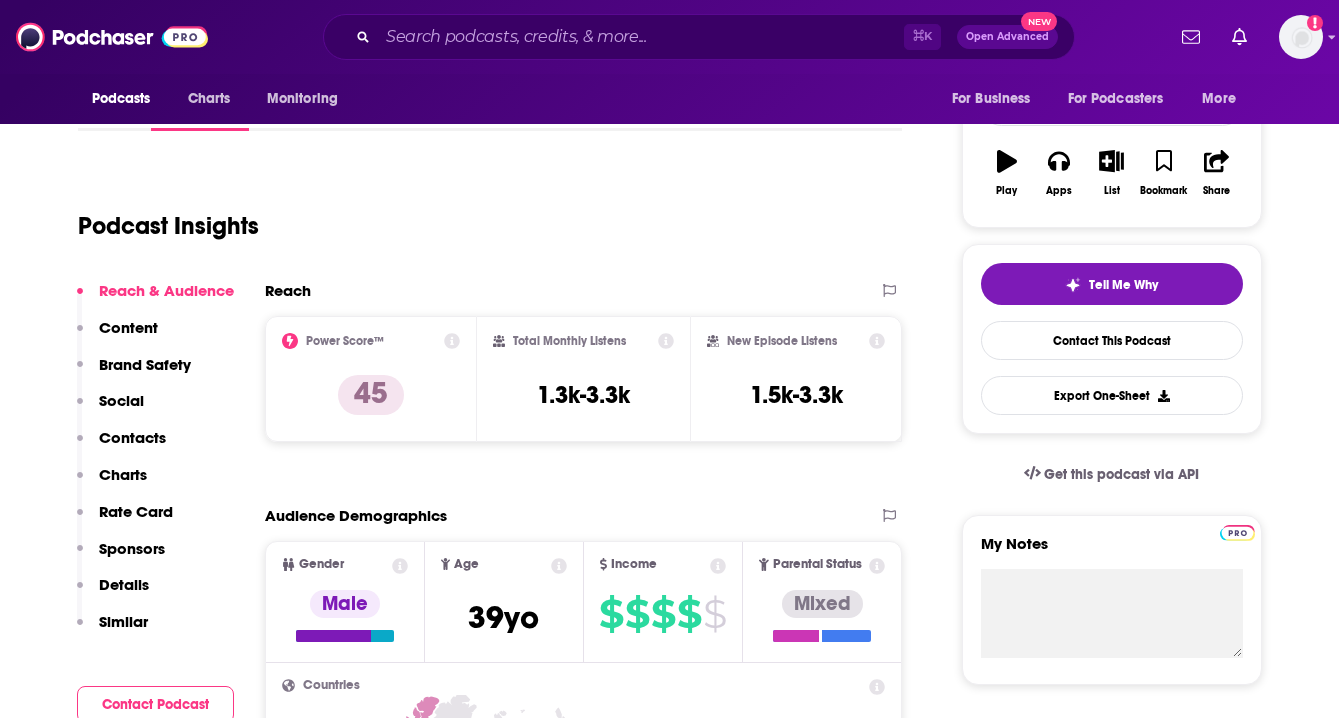 scroll, scrollTop: 115, scrollLeft: 0, axis: vertical 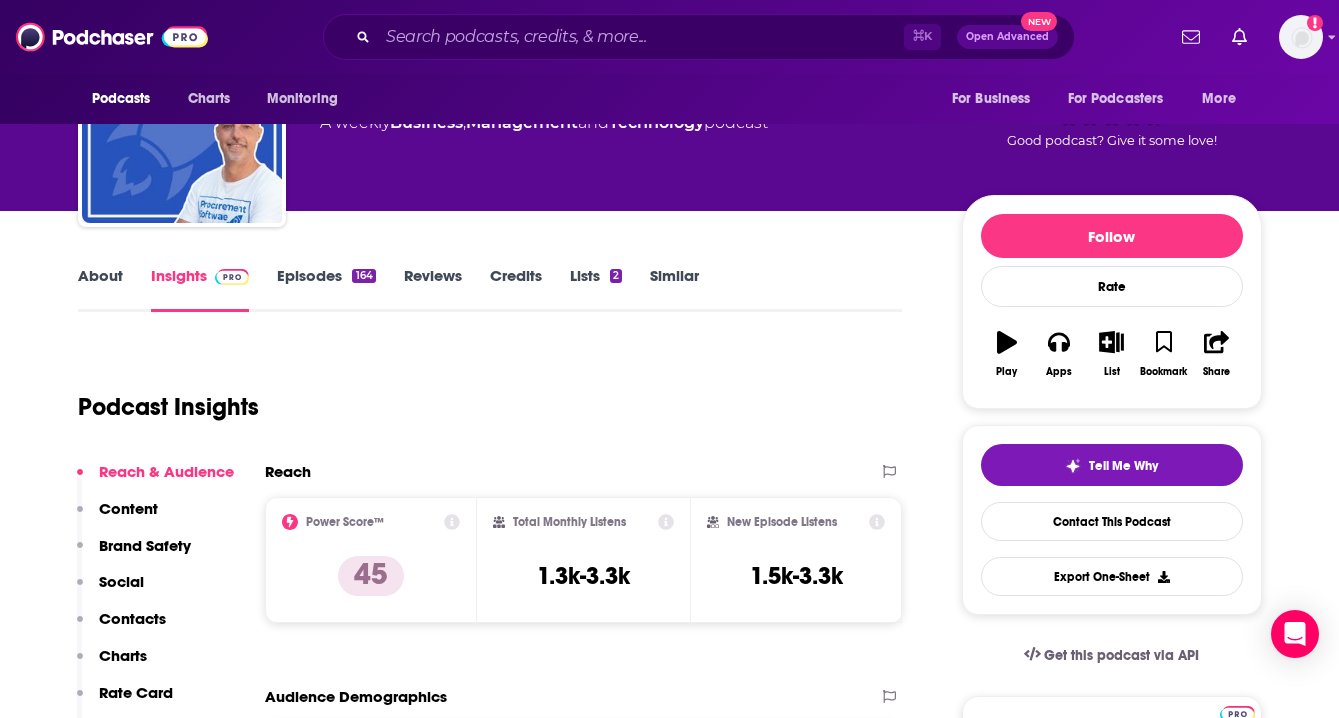 click 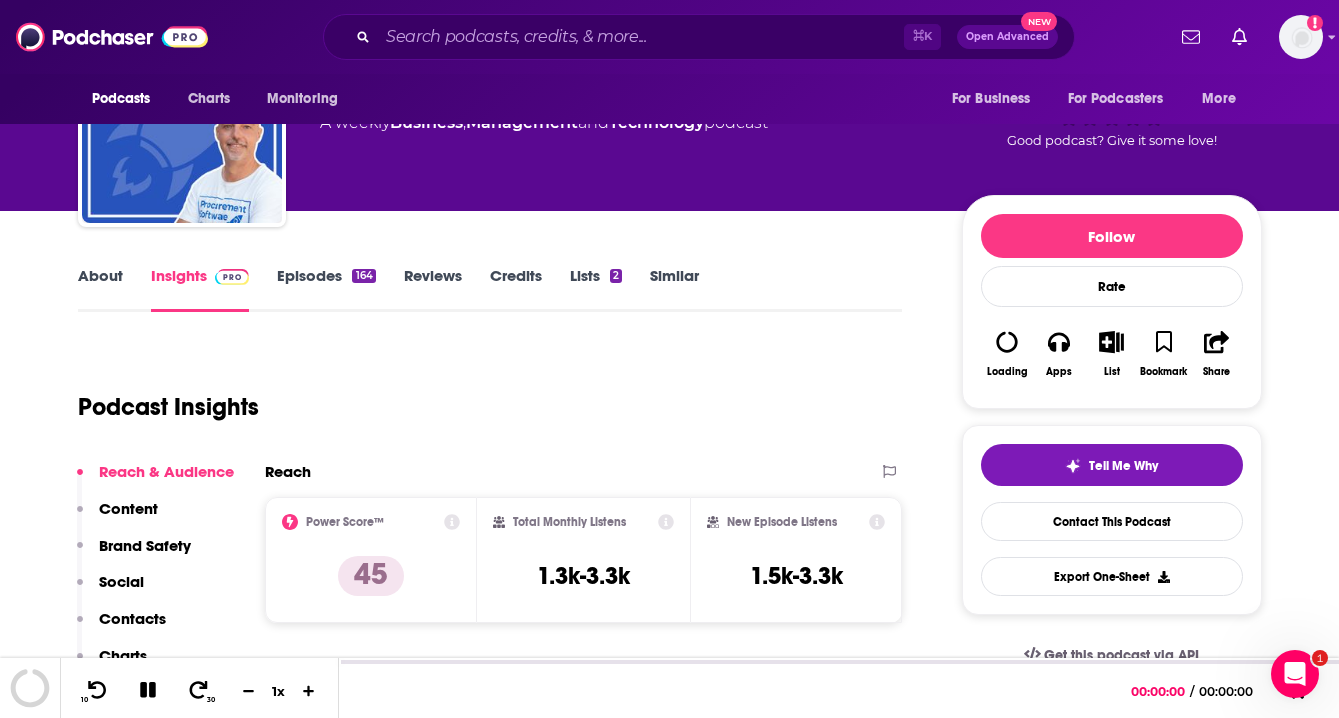 scroll, scrollTop: 0, scrollLeft: 0, axis: both 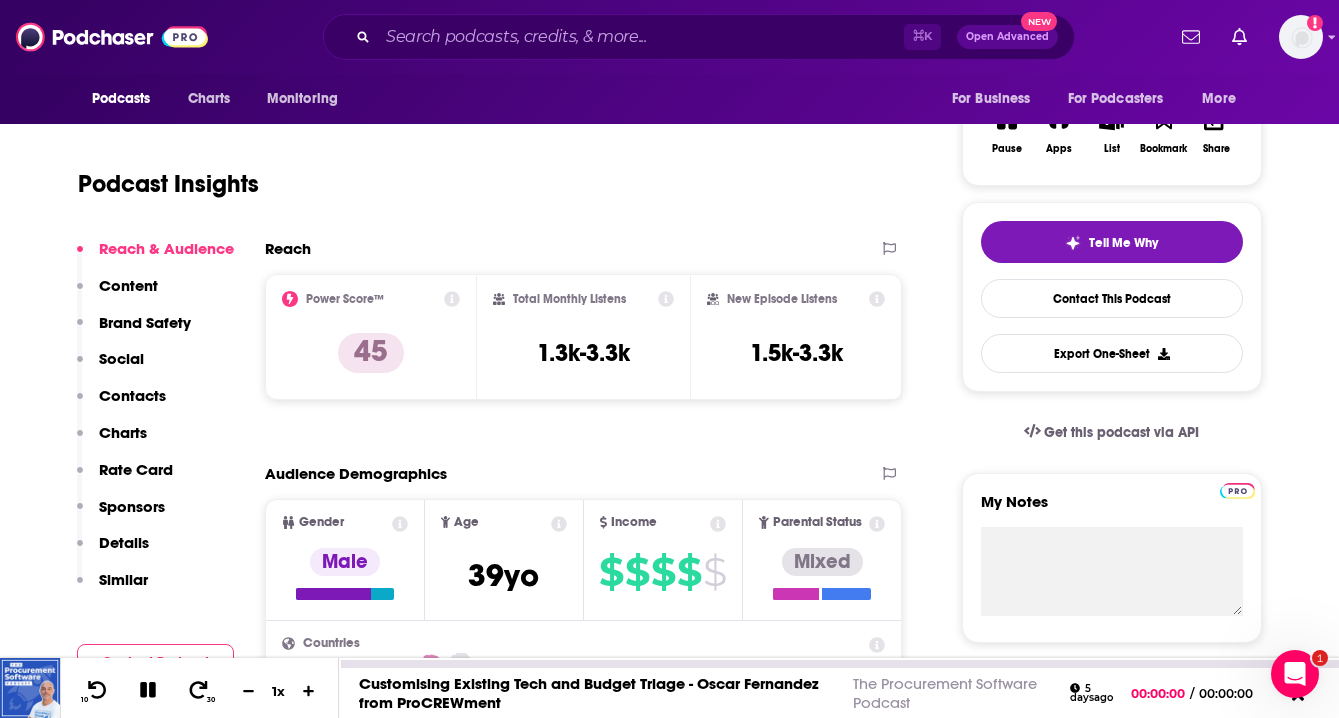 click 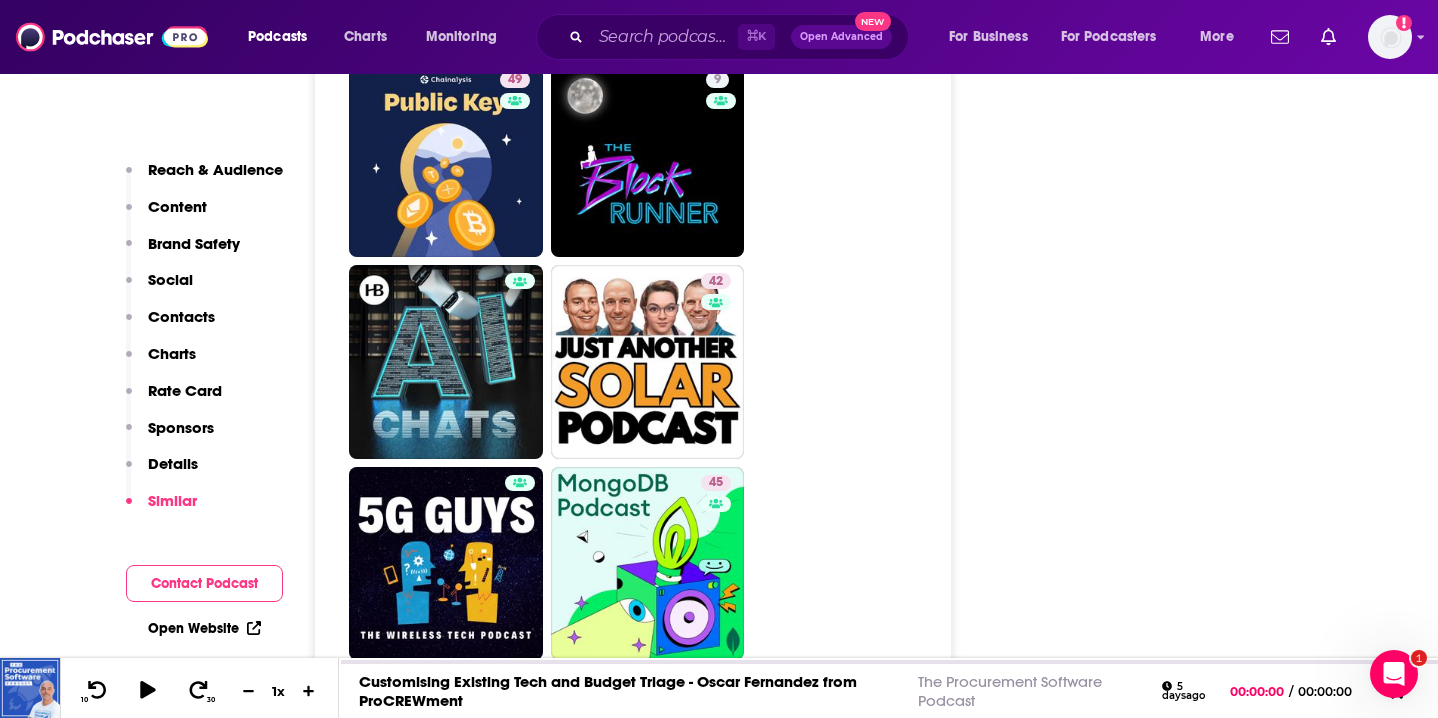 scroll, scrollTop: 4236, scrollLeft: 0, axis: vertical 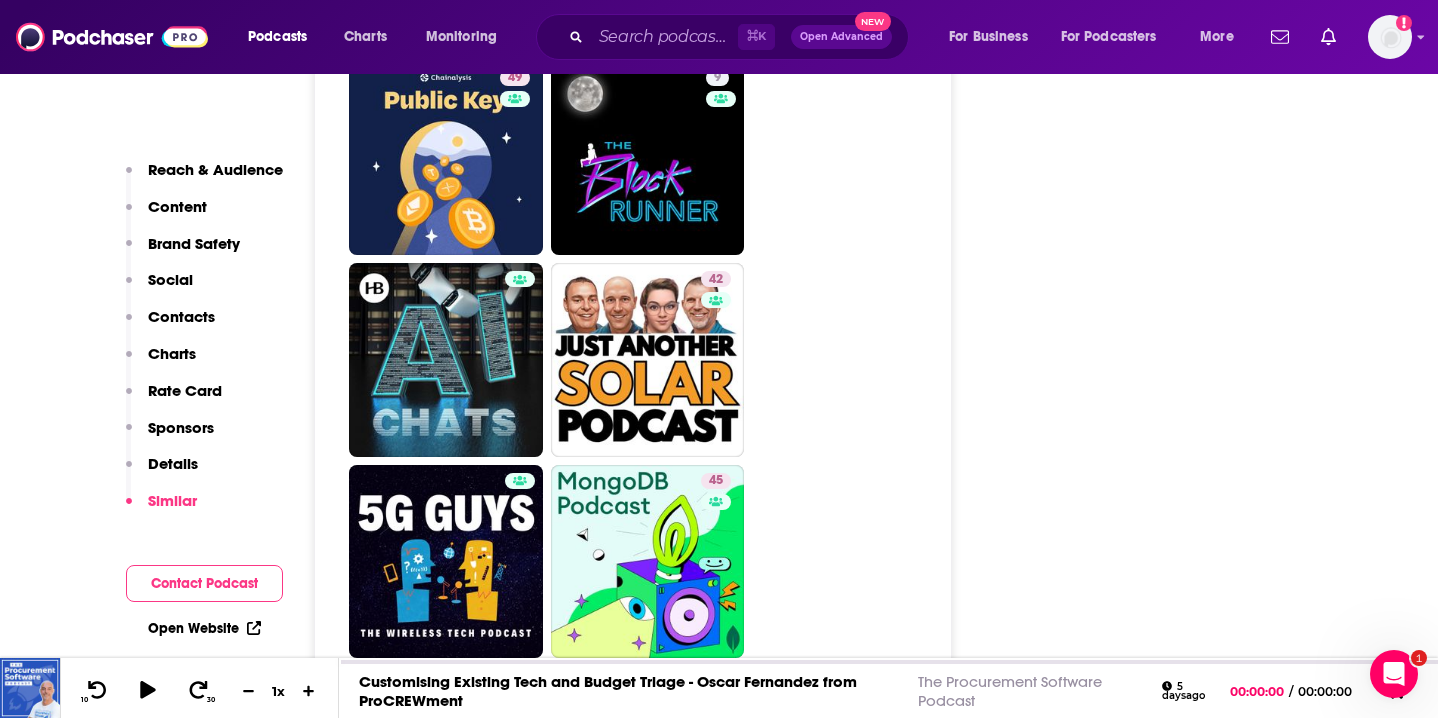 click on "Podcasts Charts Monitoring ⌘  K Open Advanced New For Business For Podcasters More Add a profile image" at bounding box center (719, 37) 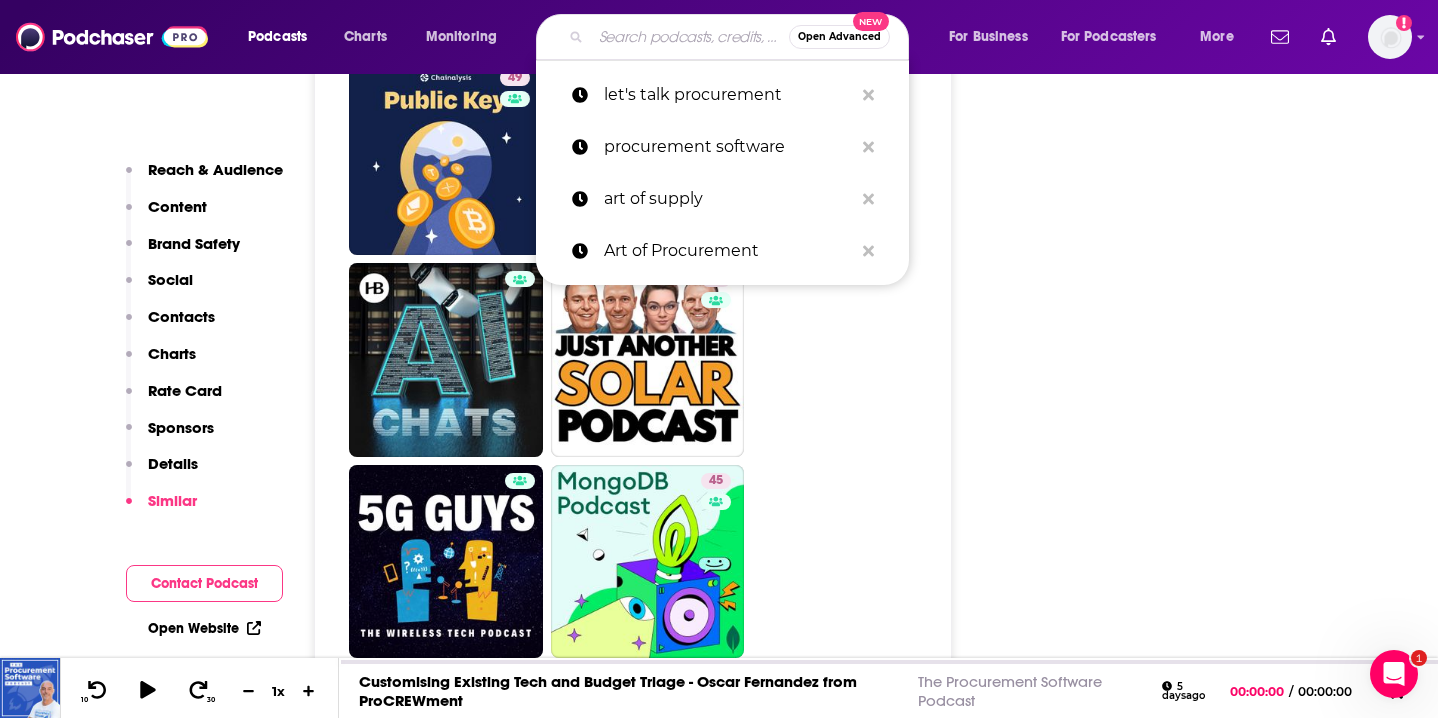 click at bounding box center [690, 37] 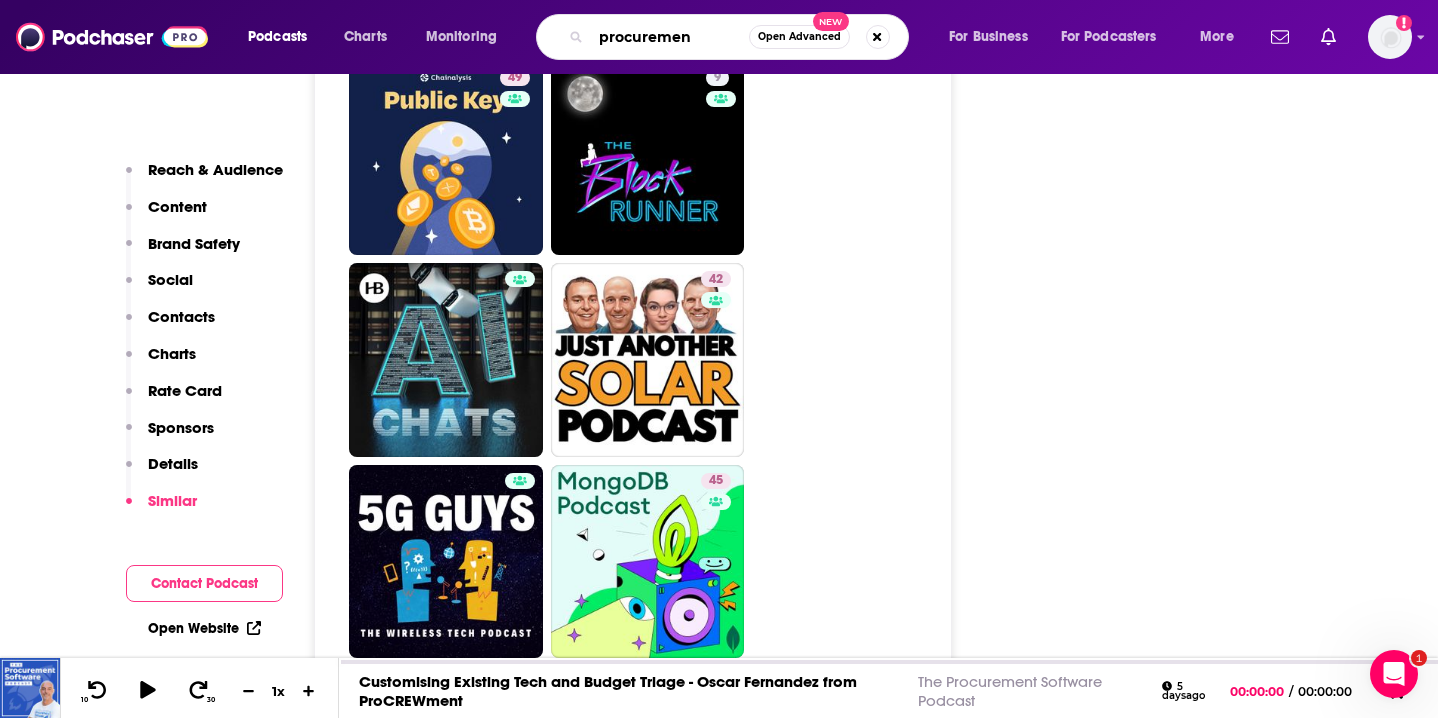 type on "procurement" 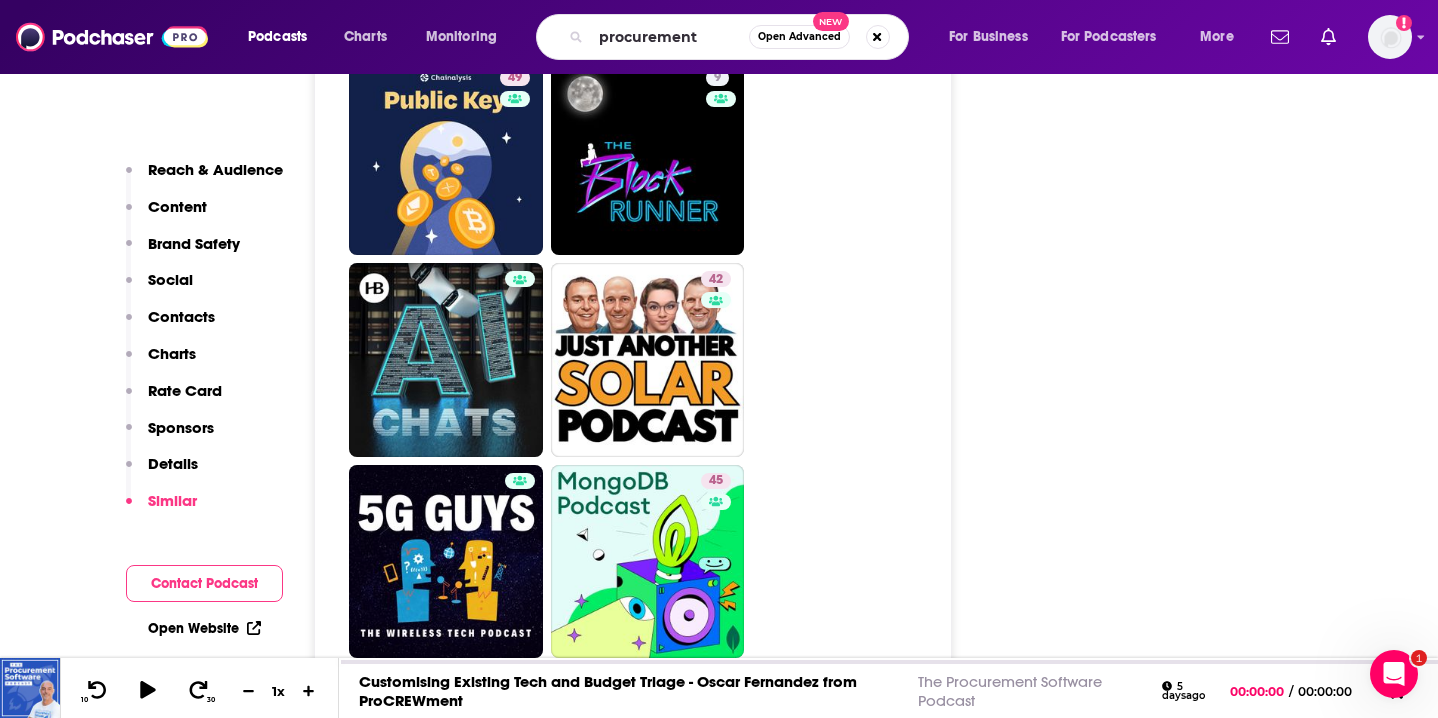scroll, scrollTop: 0, scrollLeft: 0, axis: both 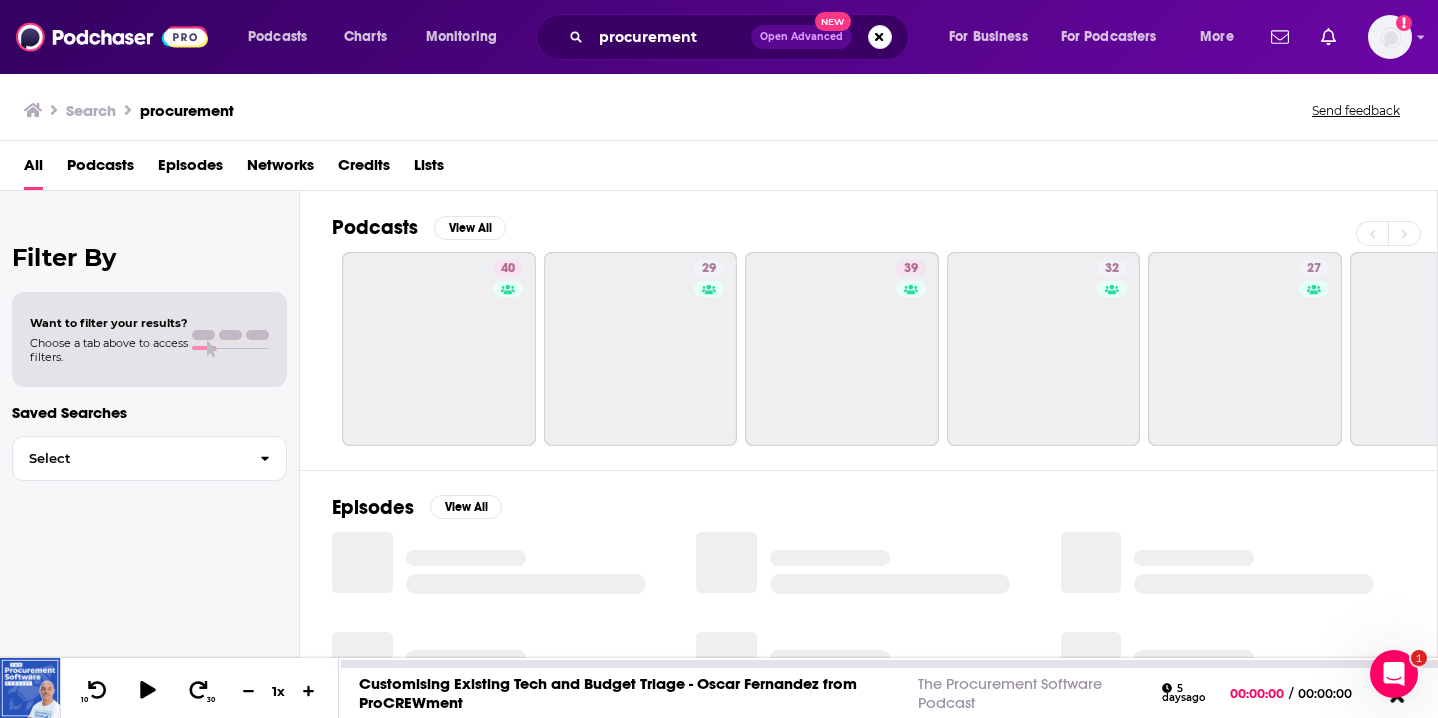click 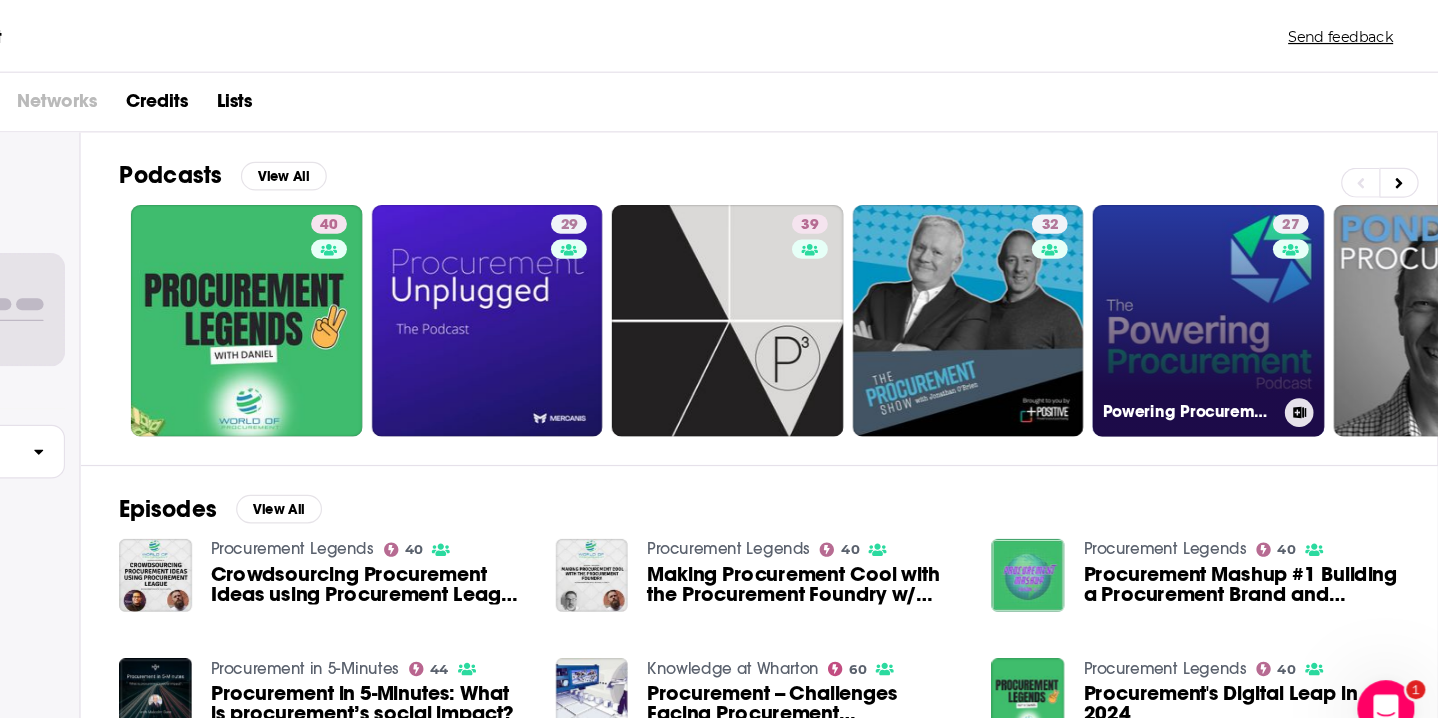 click on "27 Powering Procurement" at bounding box center (1245, 349) 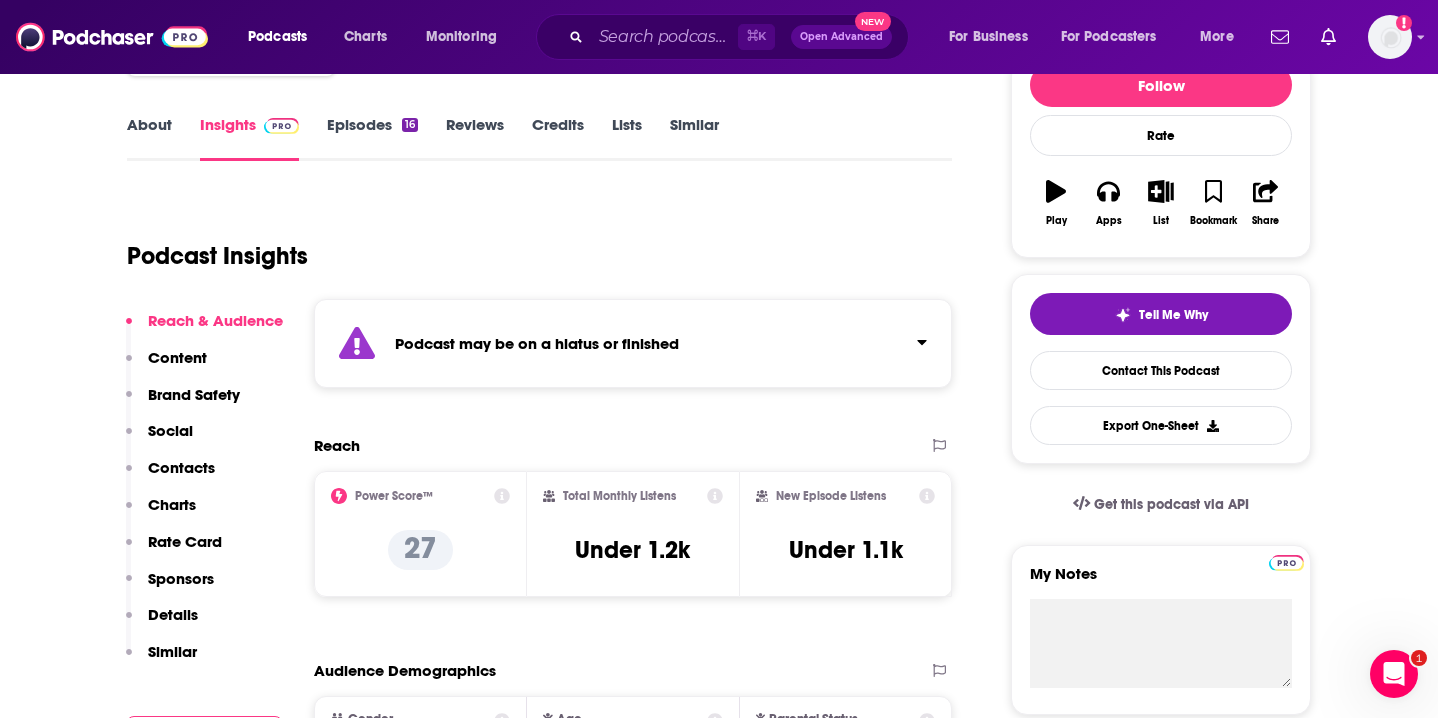 scroll, scrollTop: 0, scrollLeft: 0, axis: both 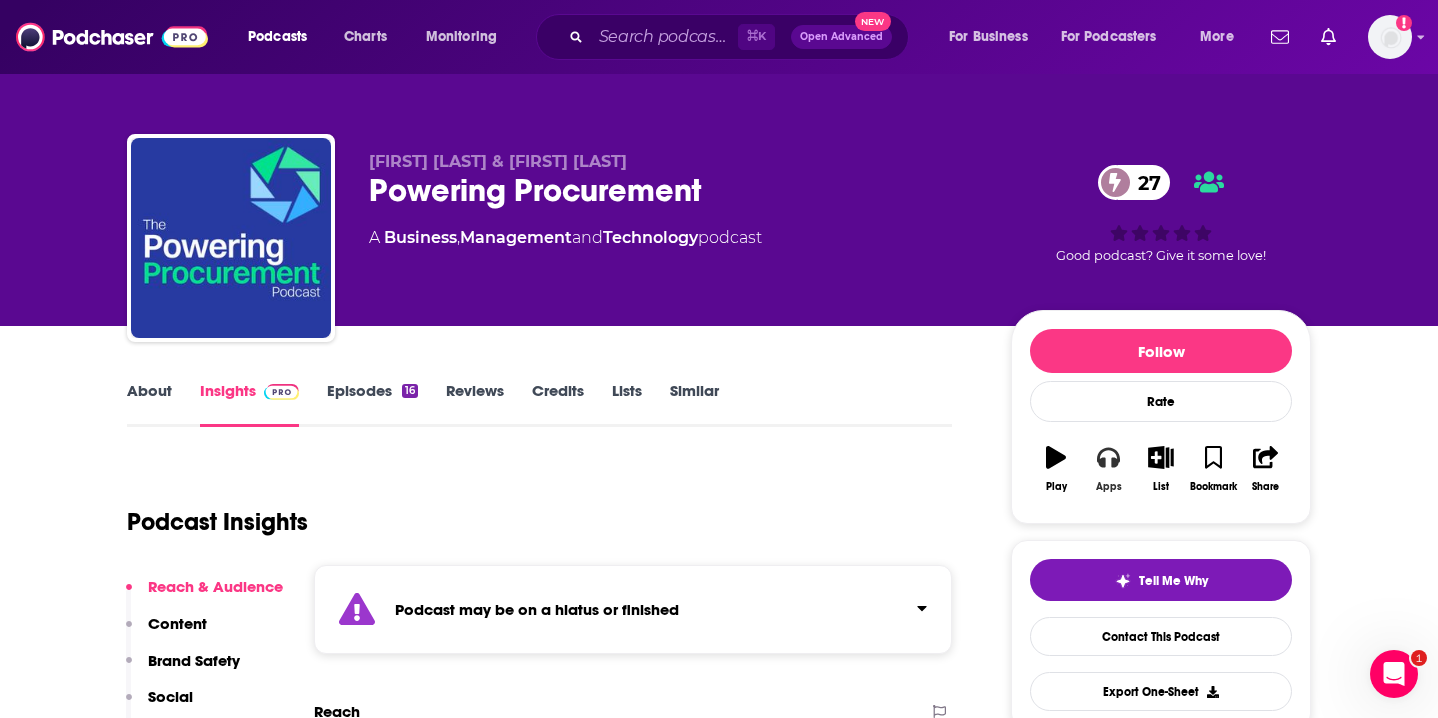 click on "Apps" at bounding box center (1108, 469) 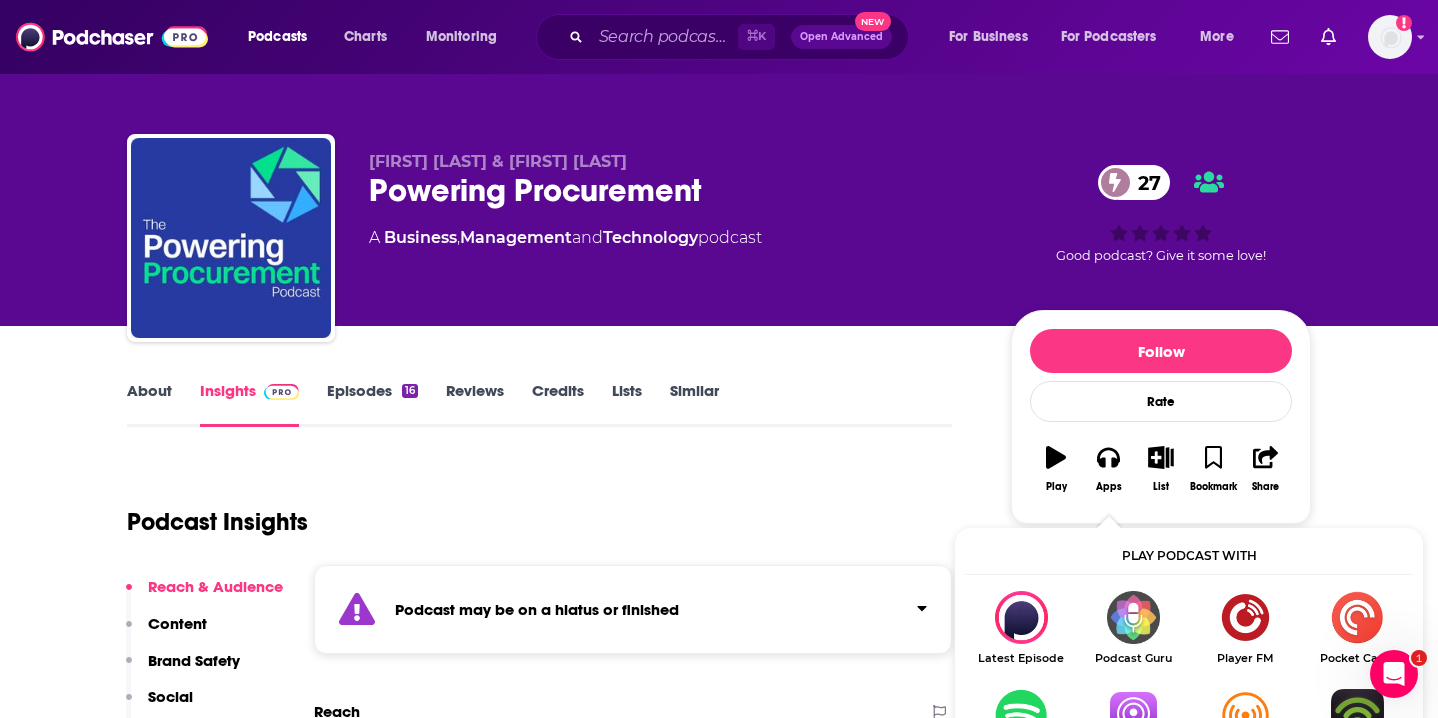 click at bounding box center [1133, 715] 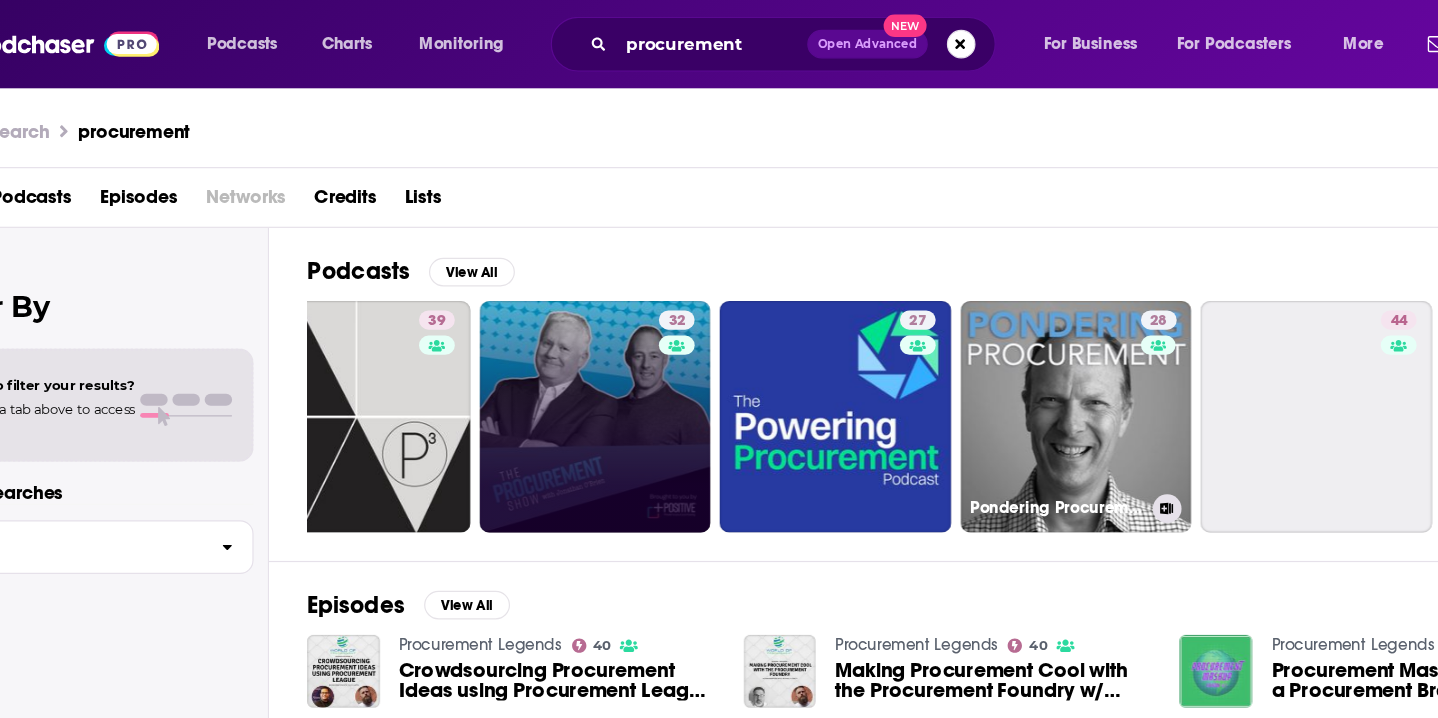 scroll, scrollTop: 0, scrollLeft: 731, axis: horizontal 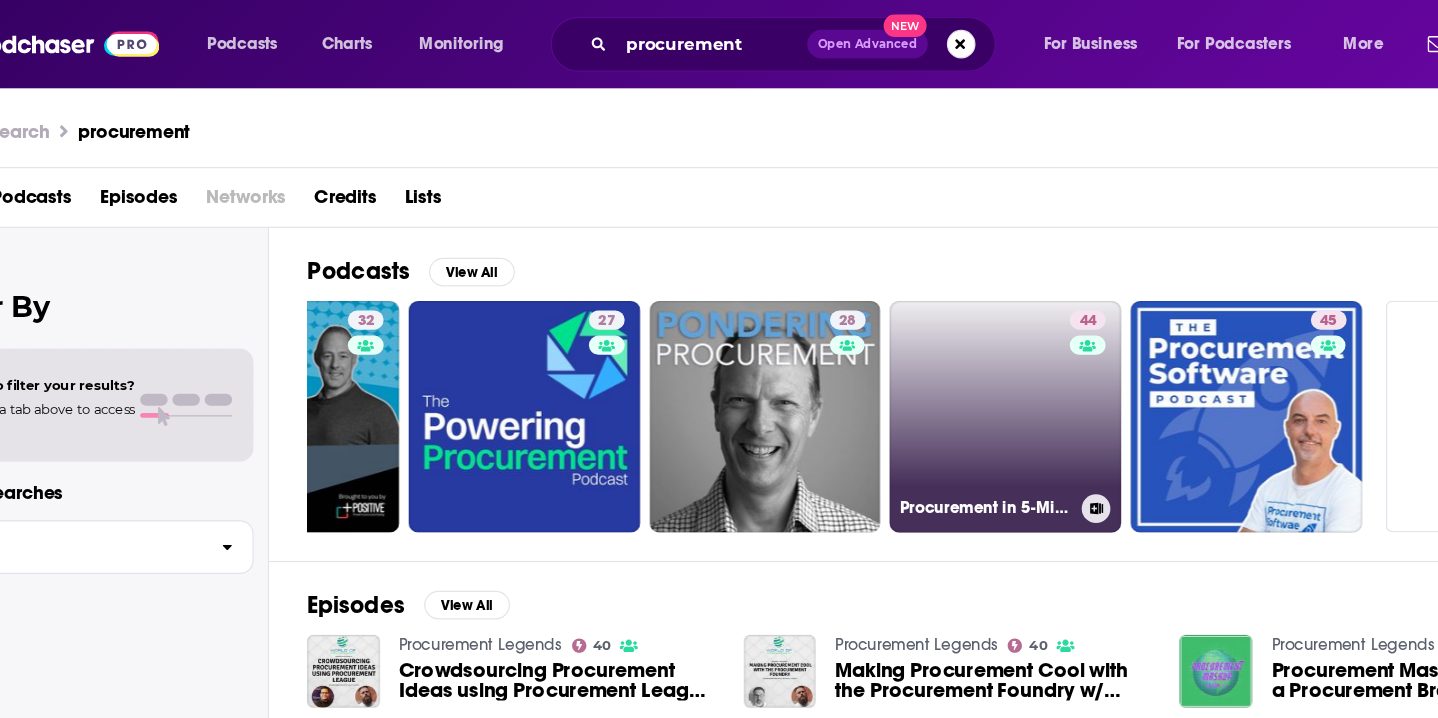 click on "44 Procurement in 5-Minutes" at bounding box center (917, 349) 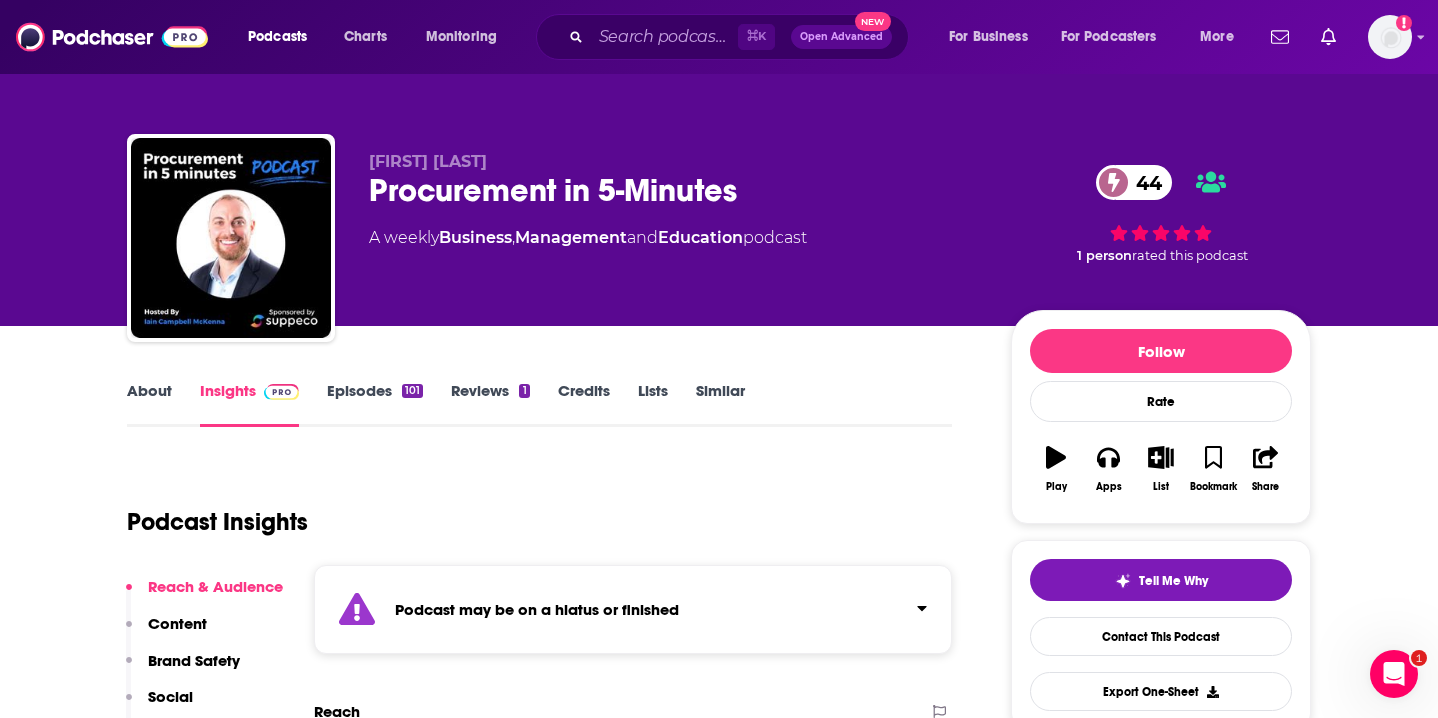 scroll, scrollTop: 103, scrollLeft: 0, axis: vertical 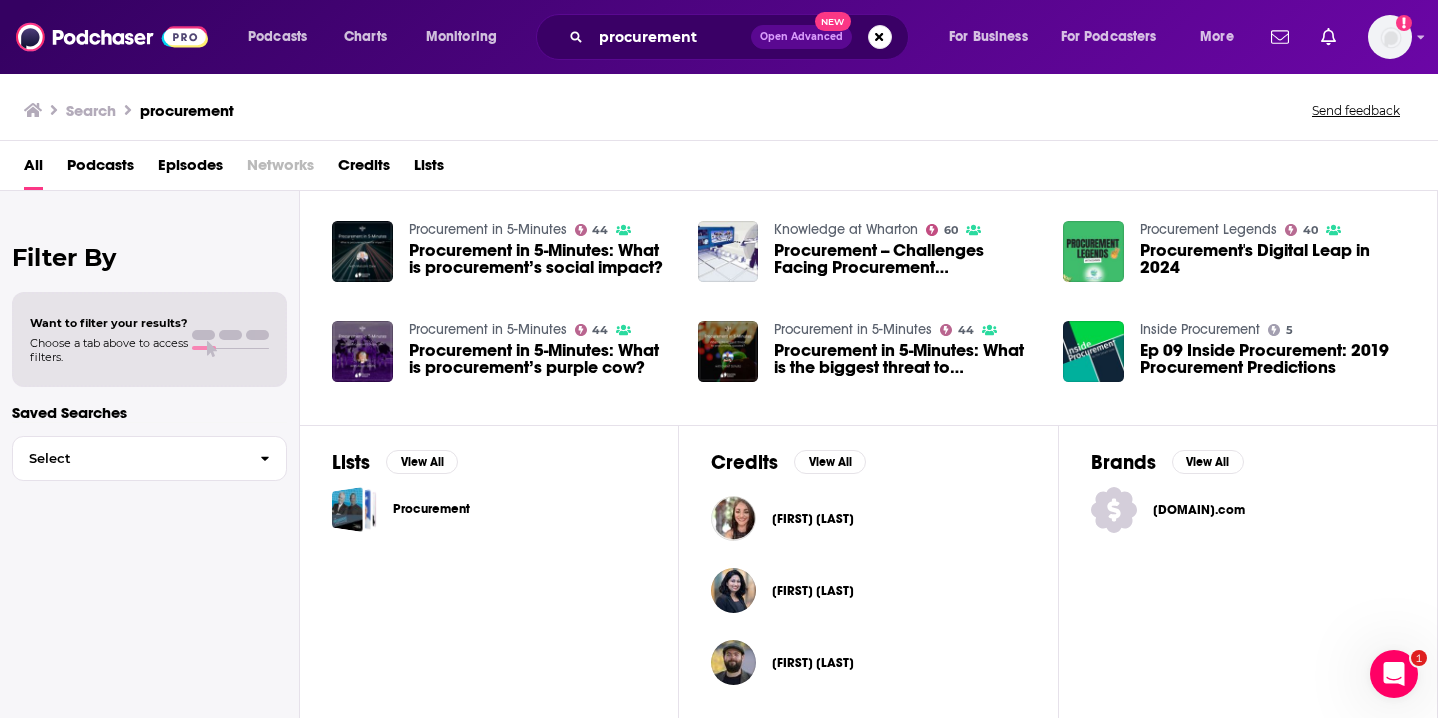 click on "Podcasts Charts Monitoring procurement Open Advanced New For Business For Podcasters More Add a profile image Podcasts Charts Monitoring For Business For Podcasters More Search procurement Send feedback All Podcasts Episodes Networks Credits Lists Filter By Want to filter your results? Choose a tab above to access filters. Saved Searches Select Podcasts View All 40 29 39 32 27 28 44 45 + 437 Episodes View All Procurement Legends 40 Crowdsourcing Procurement Ideas using Procurement League with Rajiv Gupta Procurement Legends 40 Making Procurement Cool with the Procurement Foundry w/ Michael Cadieux Procurement Legends 40 Procurement Mashup #1 Building a Procurement Brand and Community Procurement in 5-Minutes 44 Procurement in 5-Minutes: What is procurement’s social impact? Knowledge at Wharton 60 Procurement -- Challenges Facing Procurement Organizations Procurement Legends 40 Procurement's Digital Leap in 2024 Procurement in 5-Minutes 44 Procurement in 5-Minutes: What is procurement’s purple cow? 44 5" at bounding box center (719, 359) 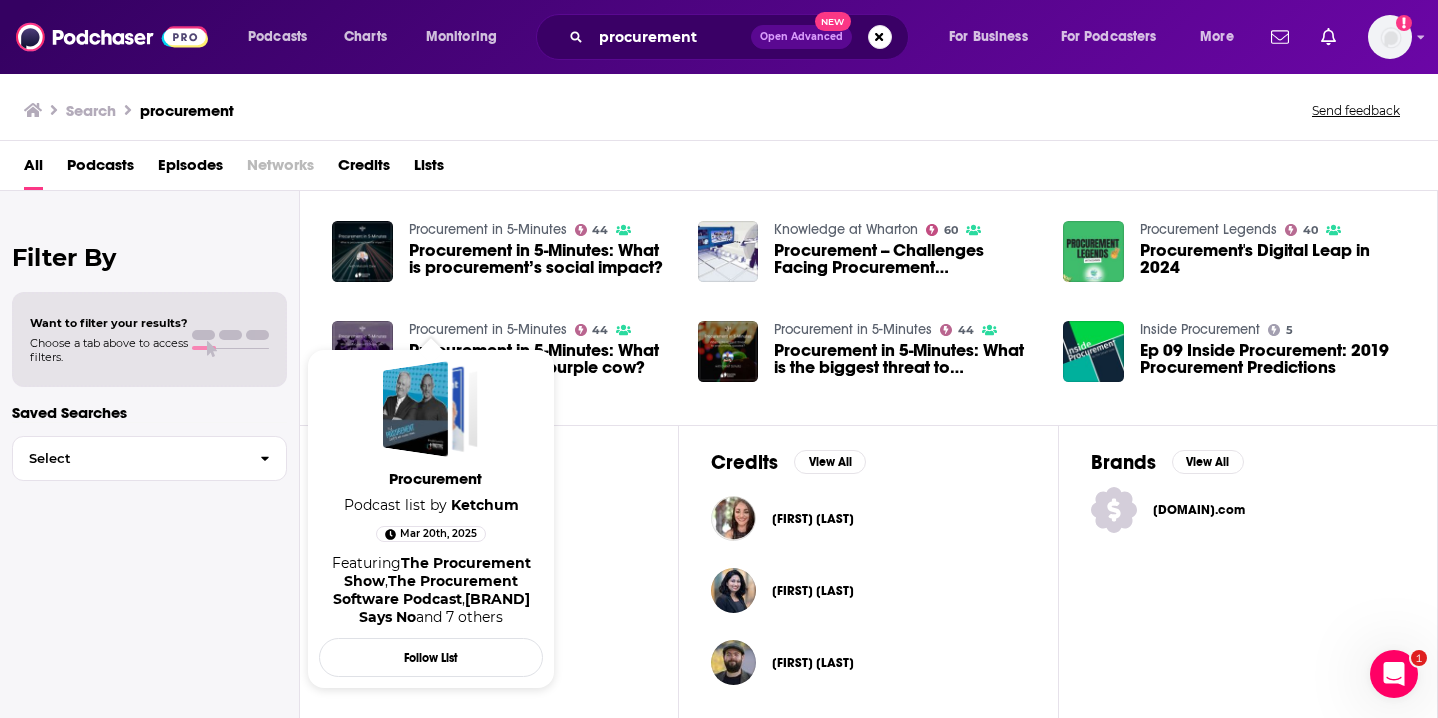 click on "Podcast list by [COMPANY]" at bounding box center [431, 505] 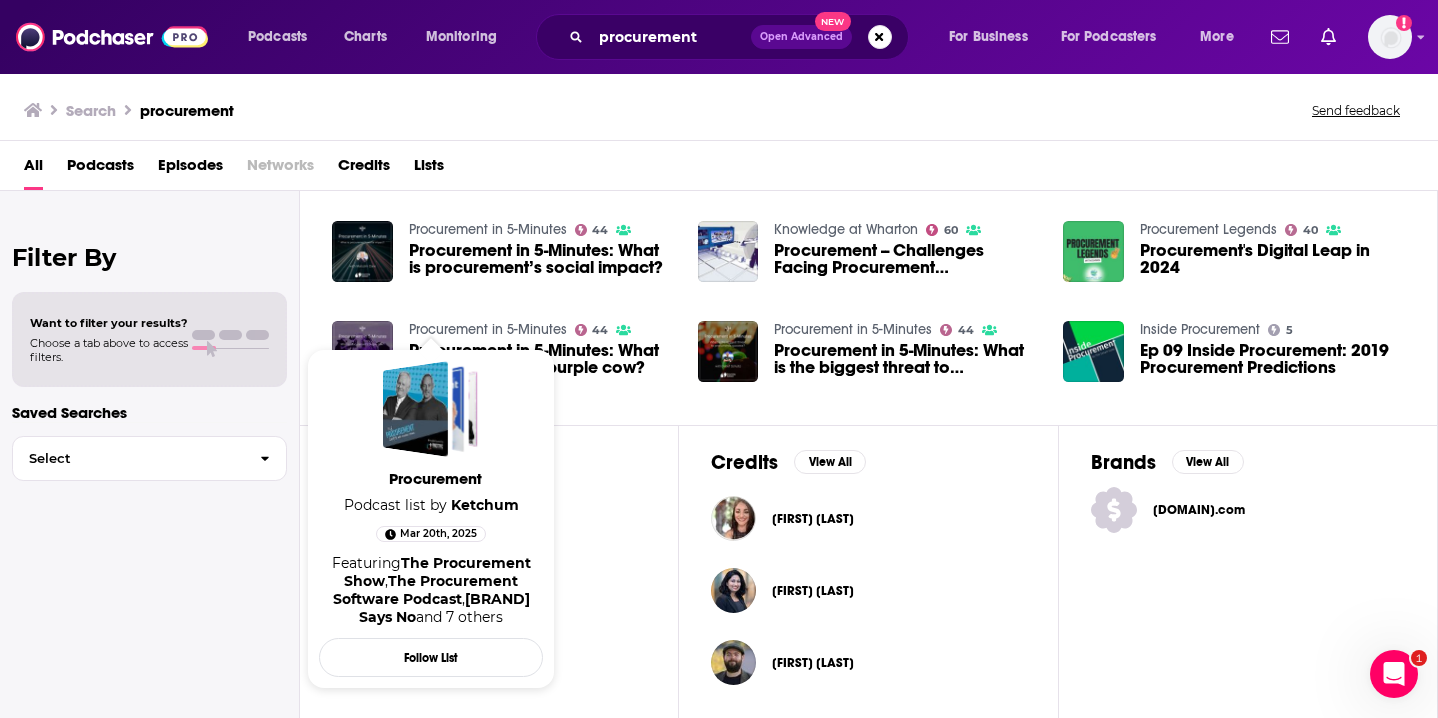 click on "Podcast list by [COMPANY]" at bounding box center (431, 505) 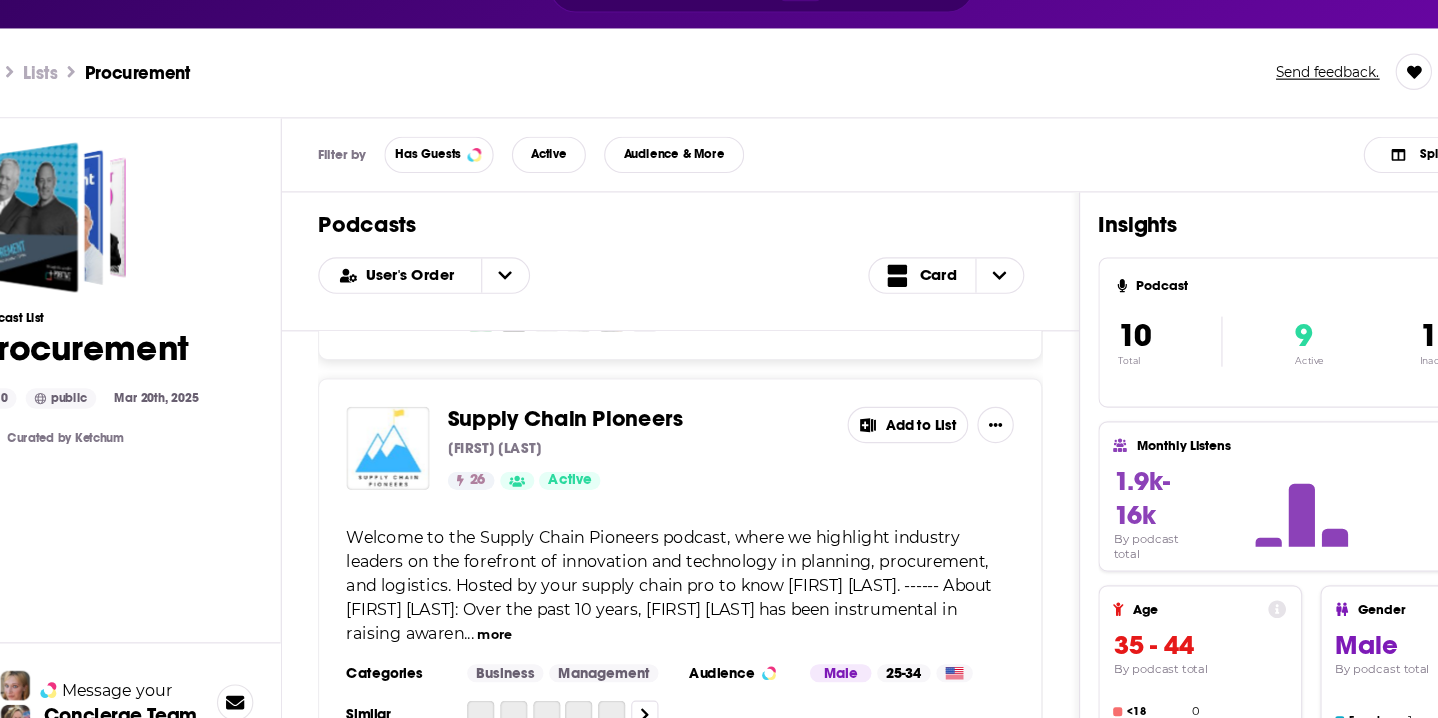 scroll, scrollTop: 3042, scrollLeft: 0, axis: vertical 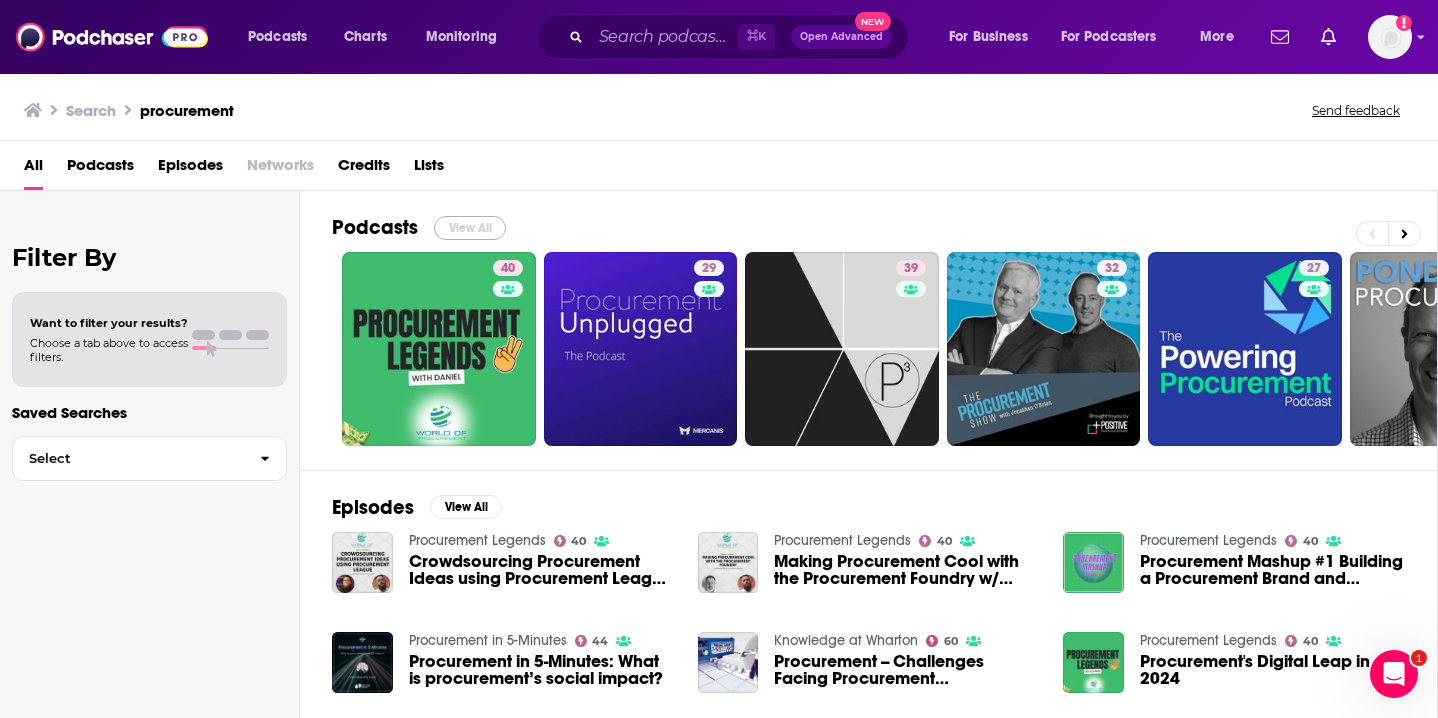 click on "View All" at bounding box center [470, 228] 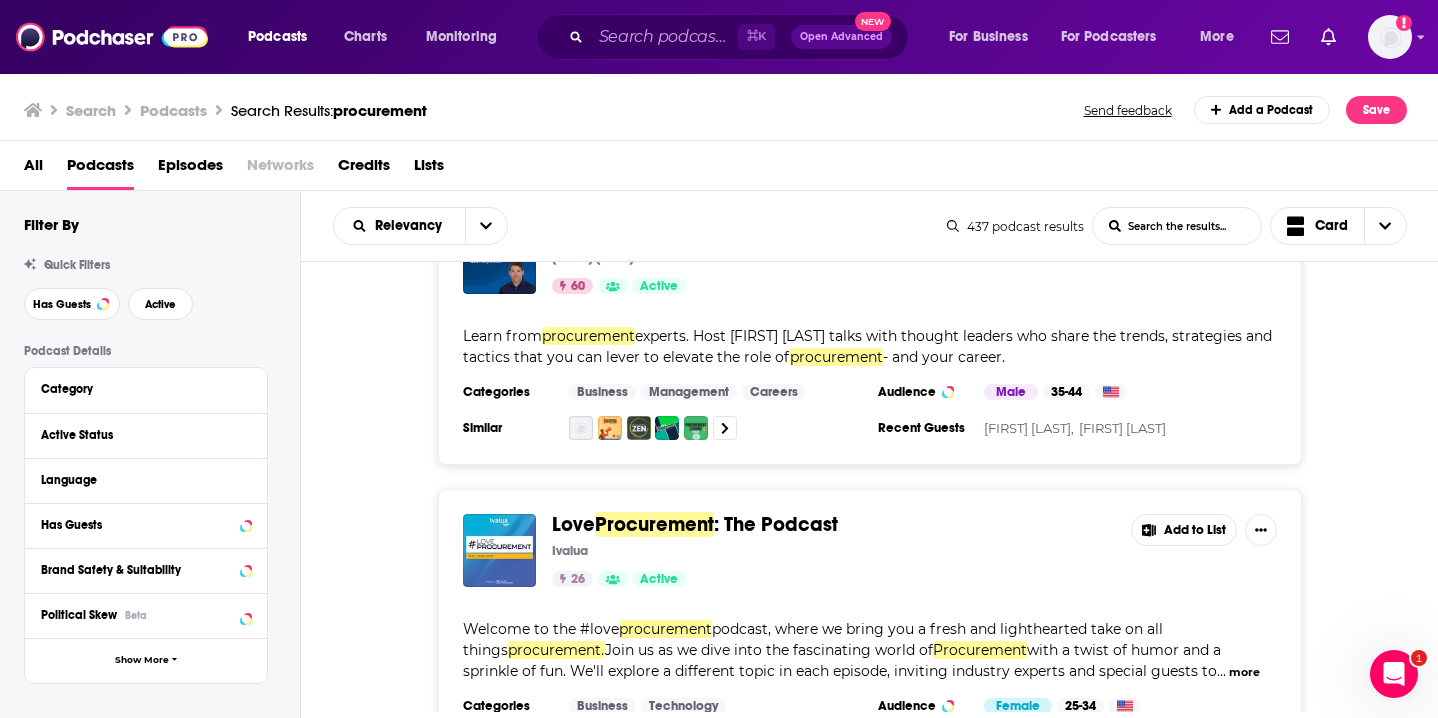 scroll, scrollTop: 4579, scrollLeft: 0, axis: vertical 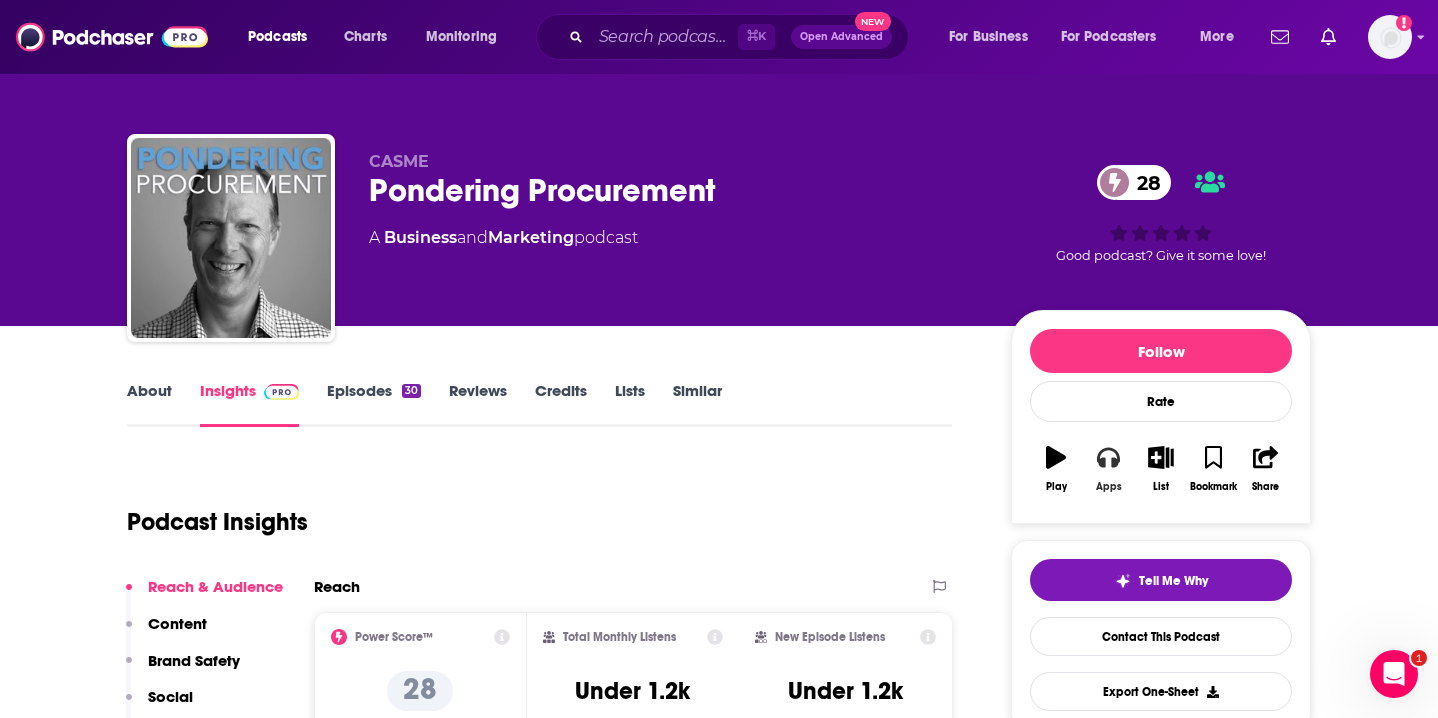 click 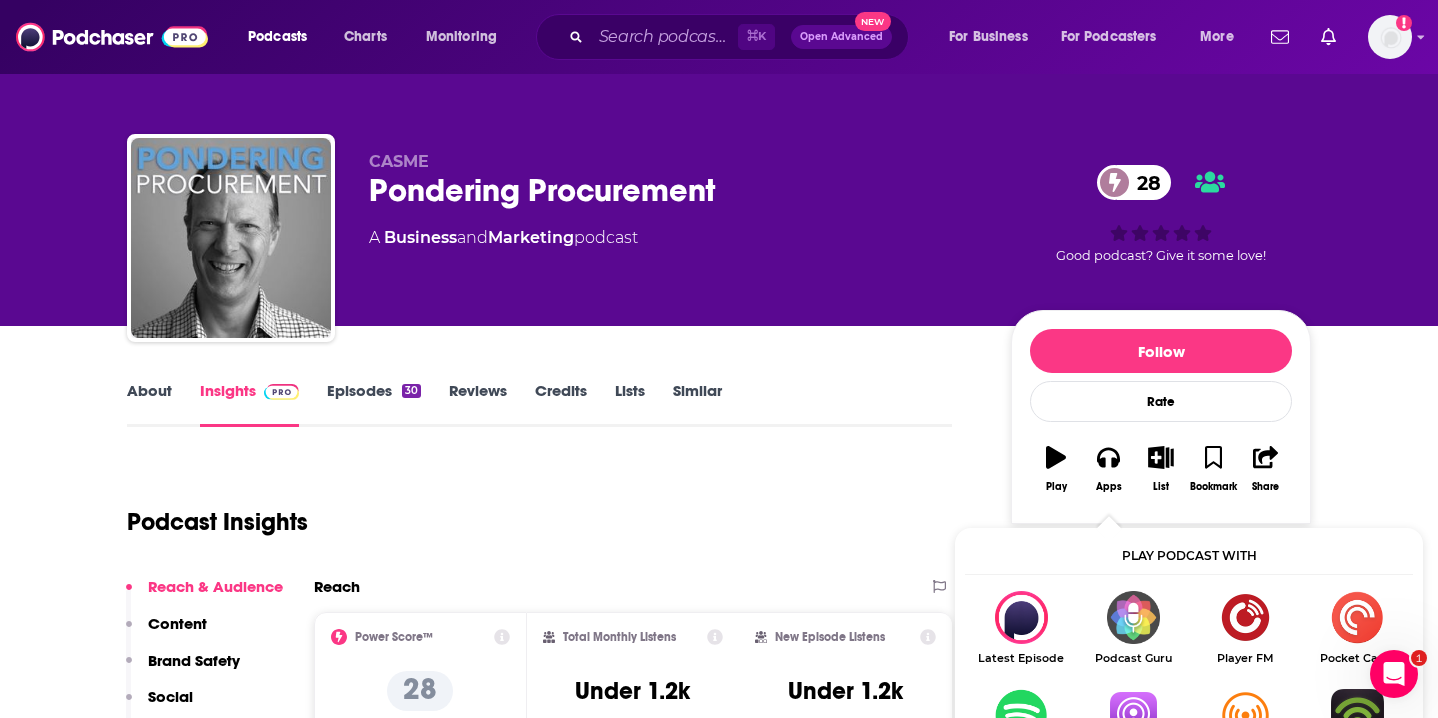 click at bounding box center (1133, 715) 